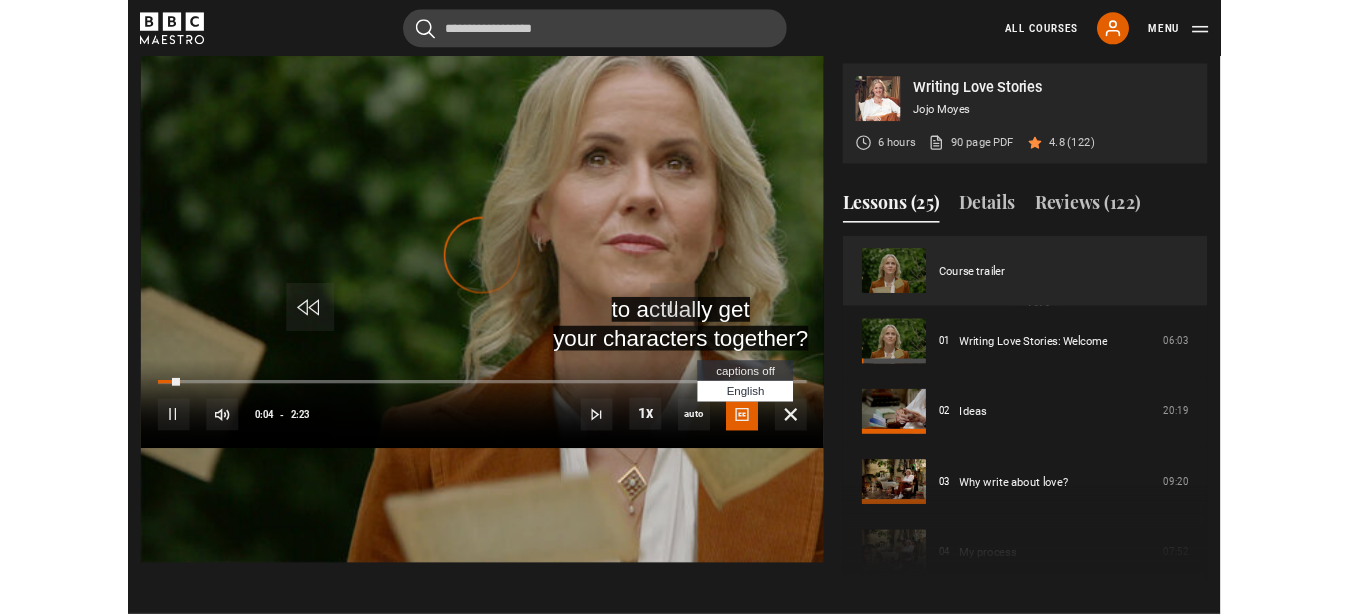 scroll, scrollTop: 870, scrollLeft: 0, axis: vertical 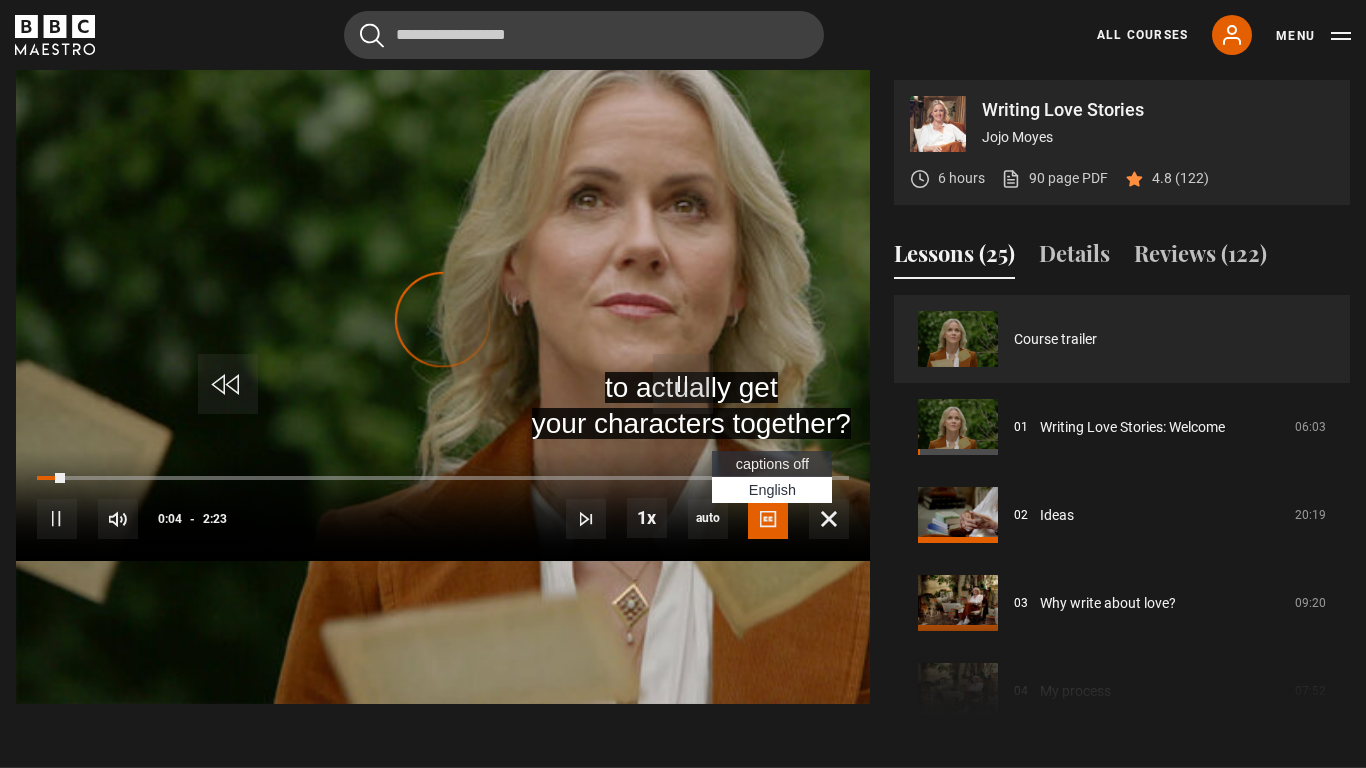 click on "English  Captions" at bounding box center (772, 490) 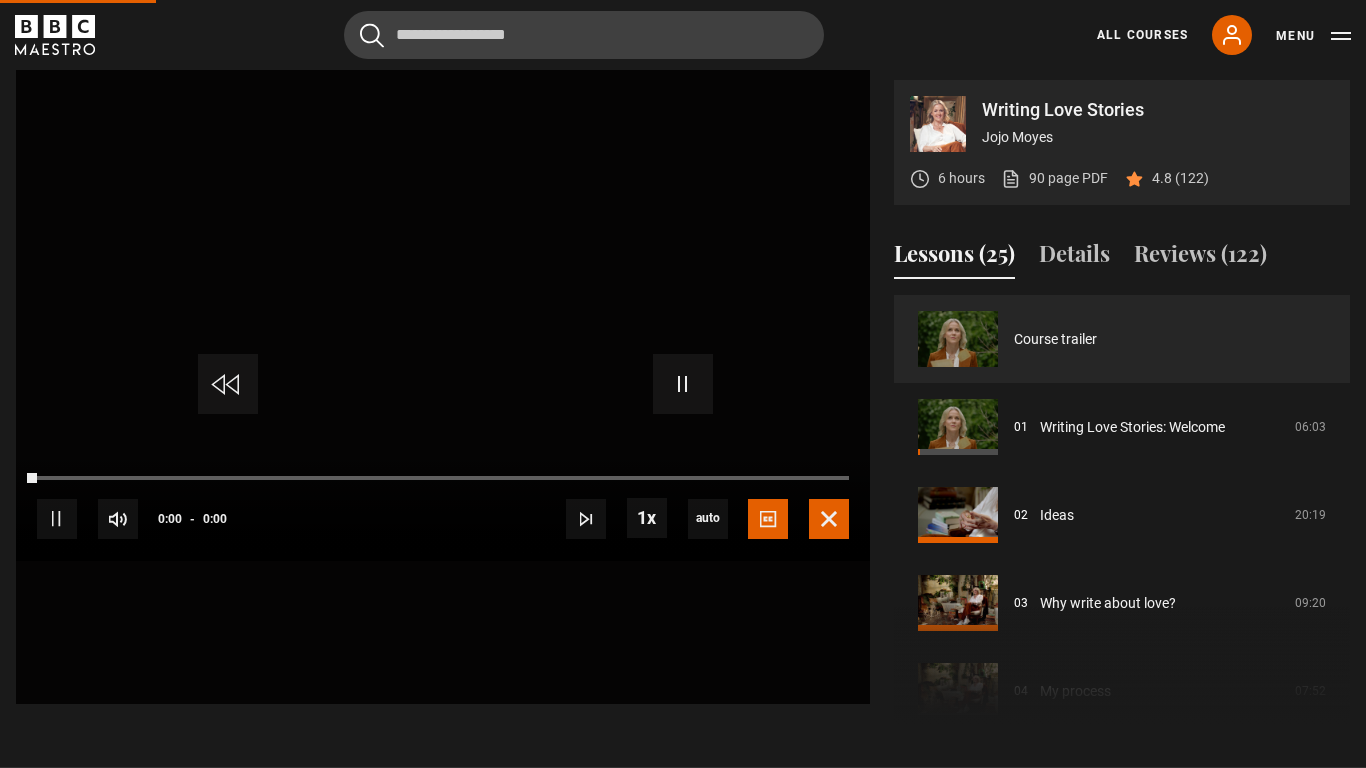 click at bounding box center [829, 519] 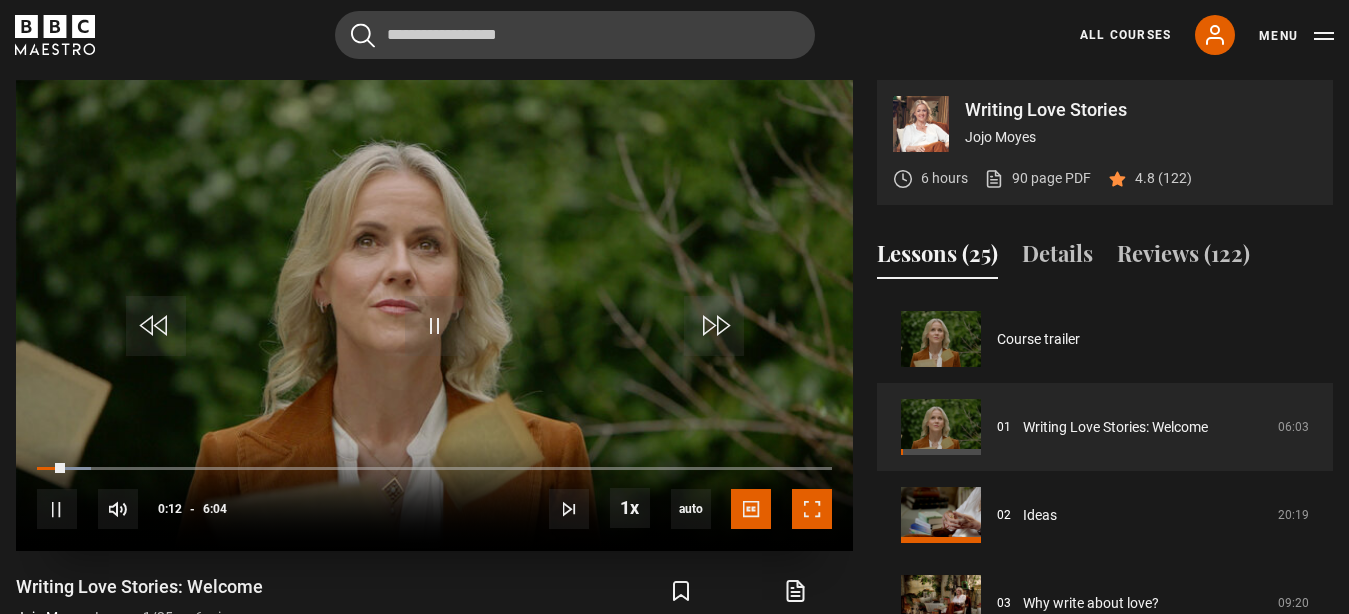 click at bounding box center [812, 509] 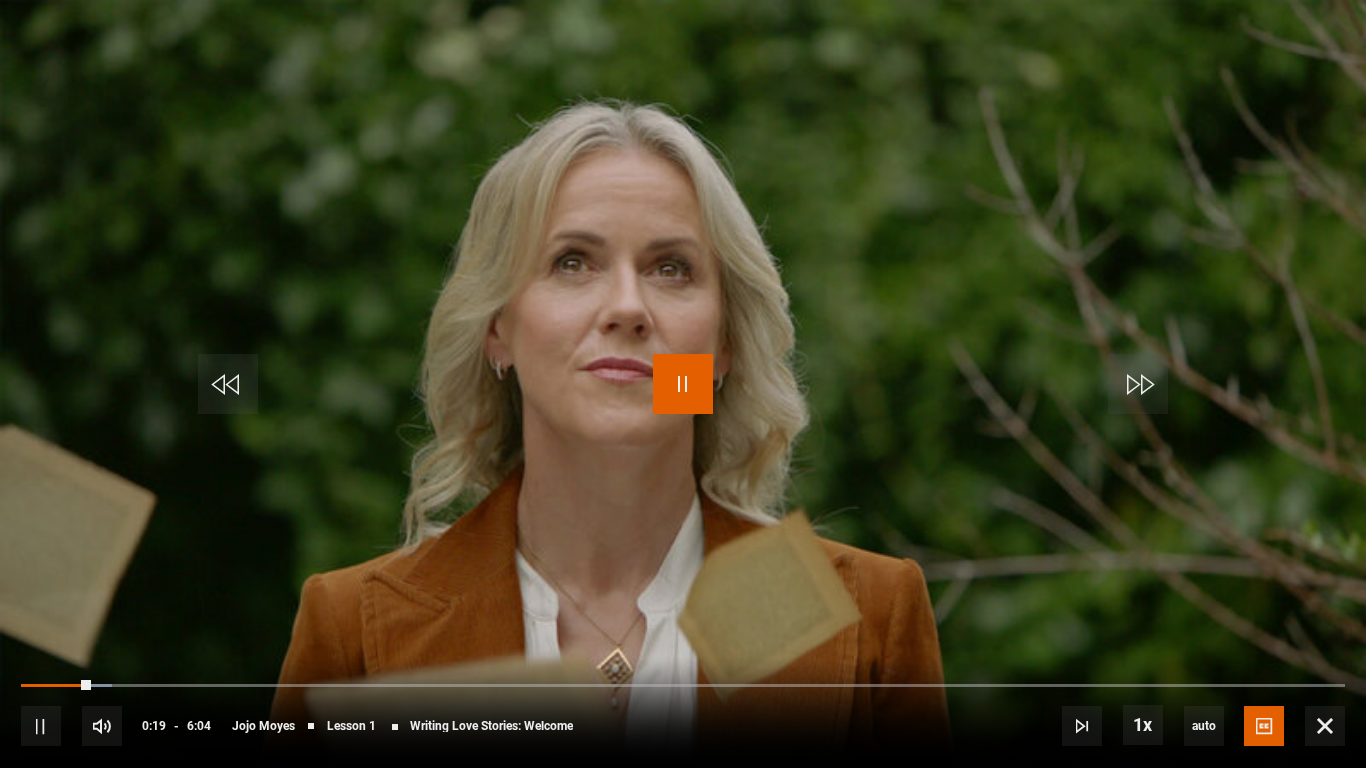 click at bounding box center (683, 384) 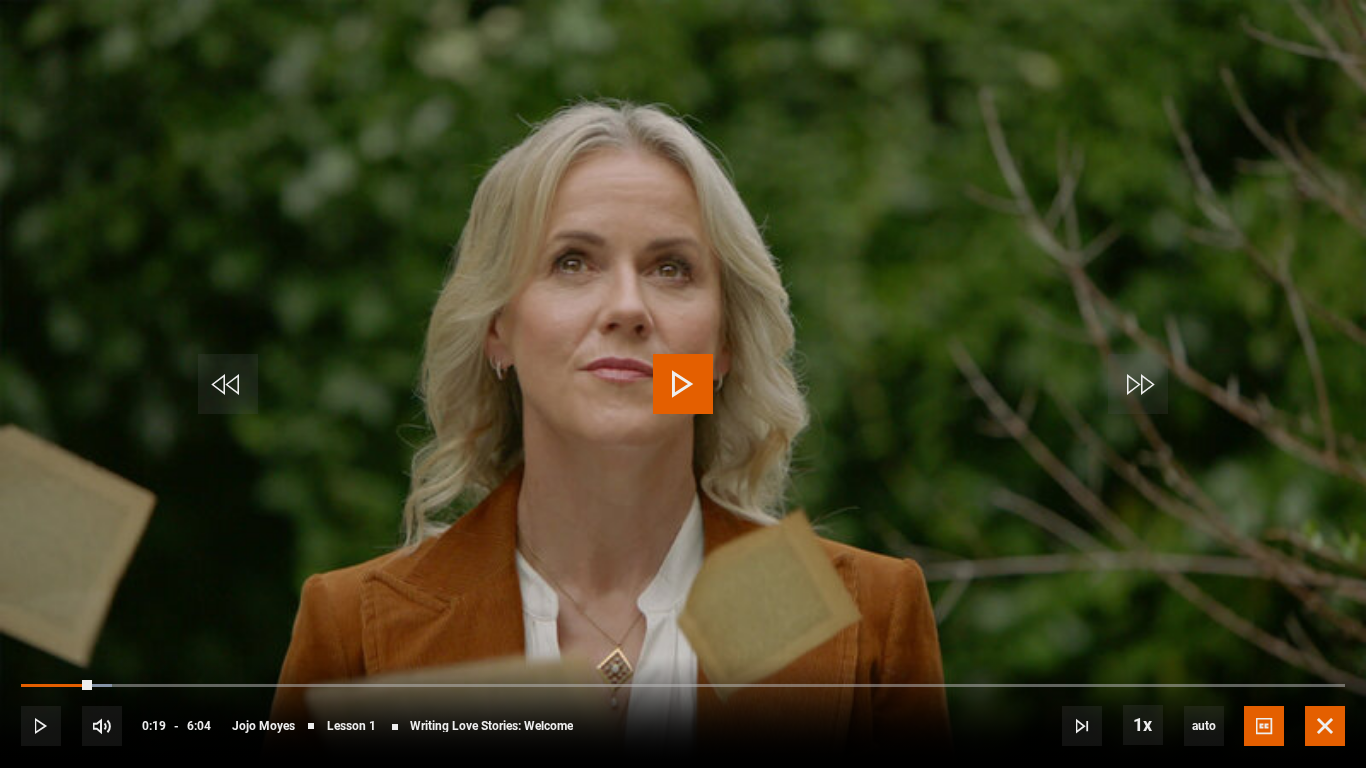 click at bounding box center [1325, 726] 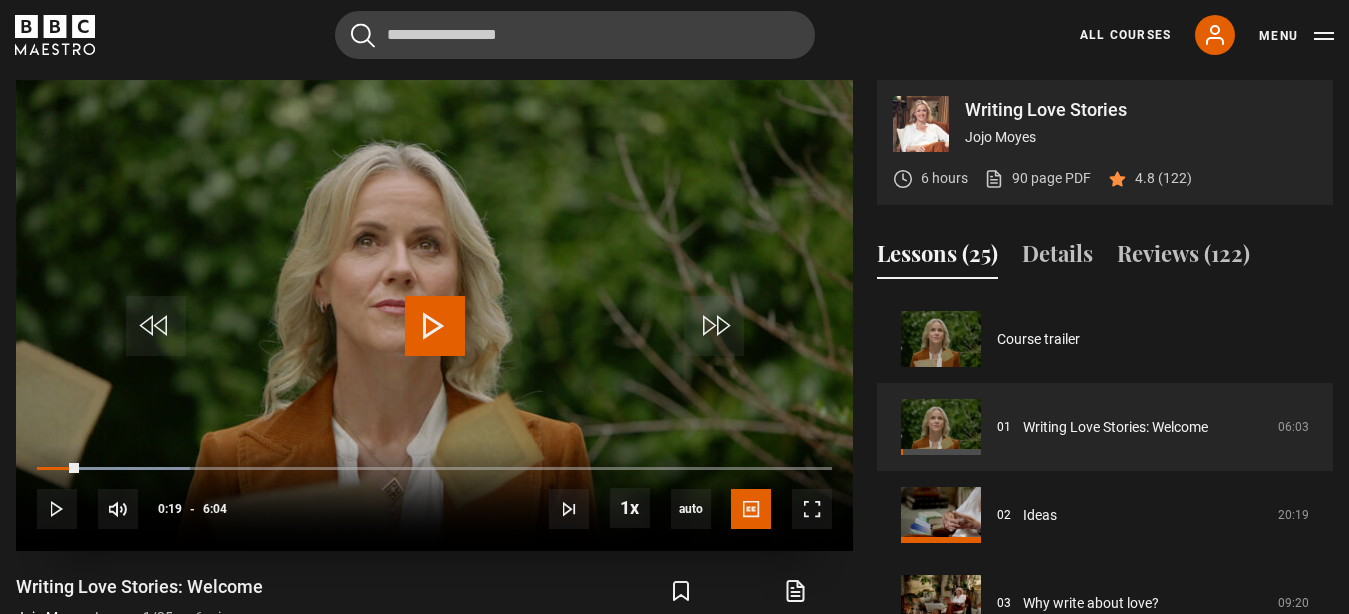 click at bounding box center [435, 326] 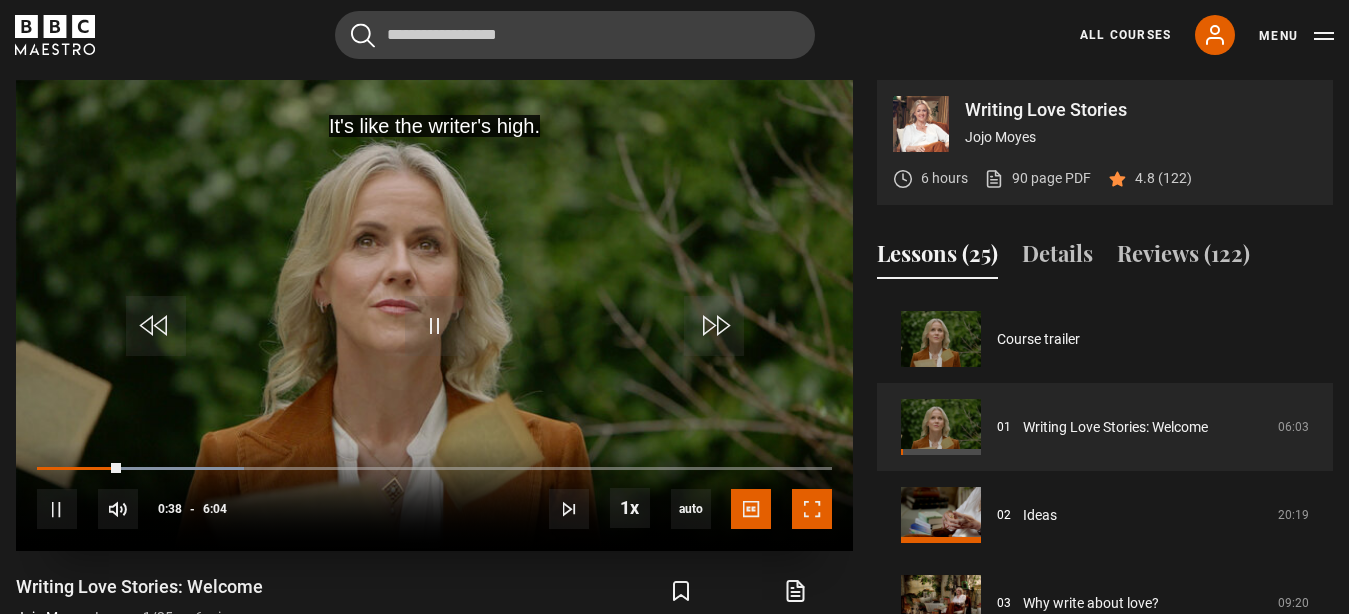 click at bounding box center [812, 509] 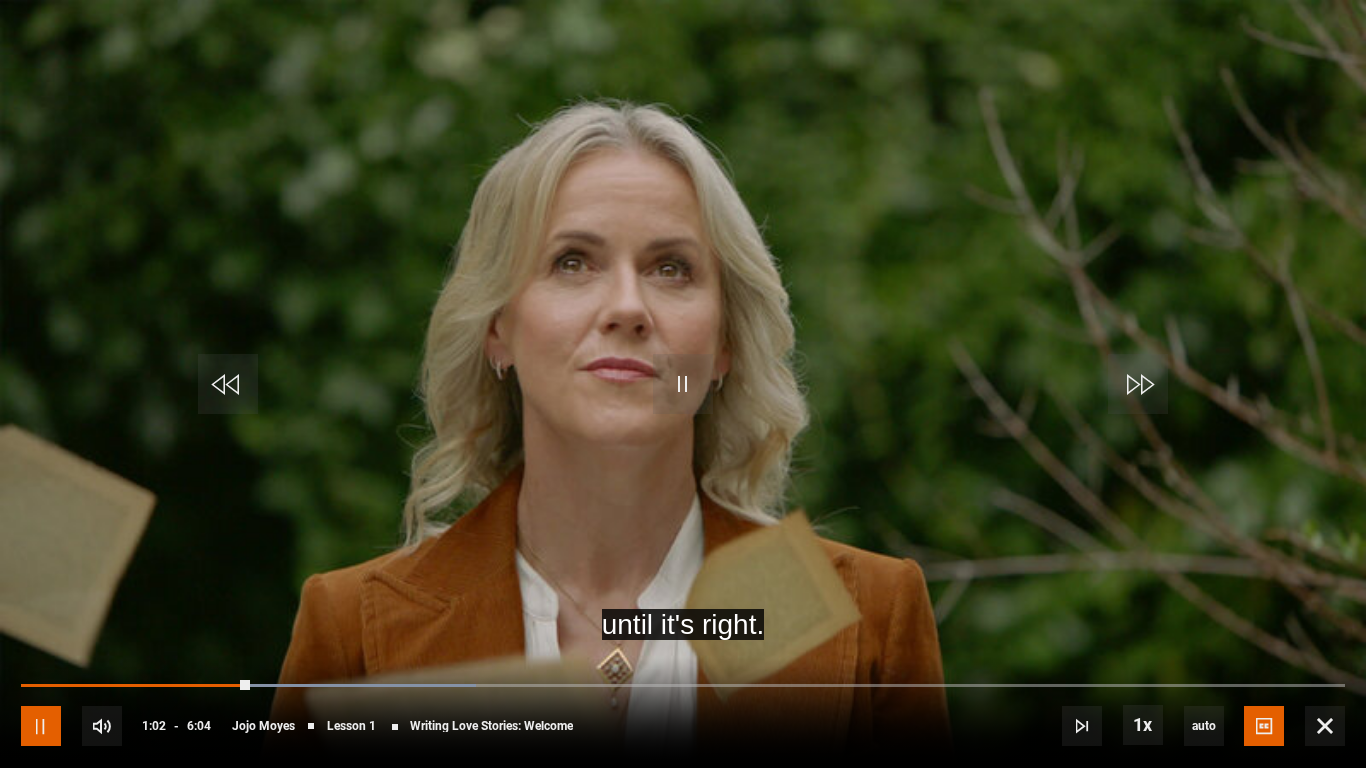 click at bounding box center (41, 726) 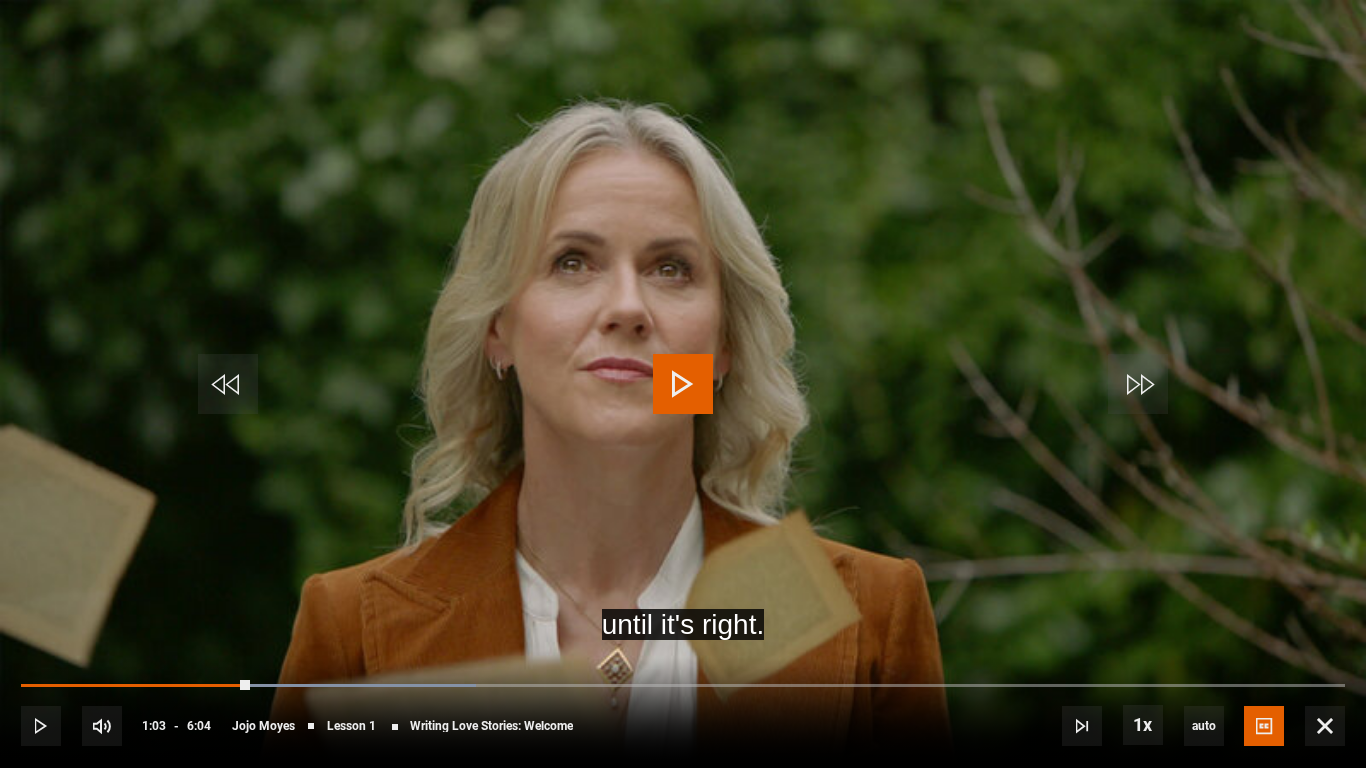 click at bounding box center [683, 384] 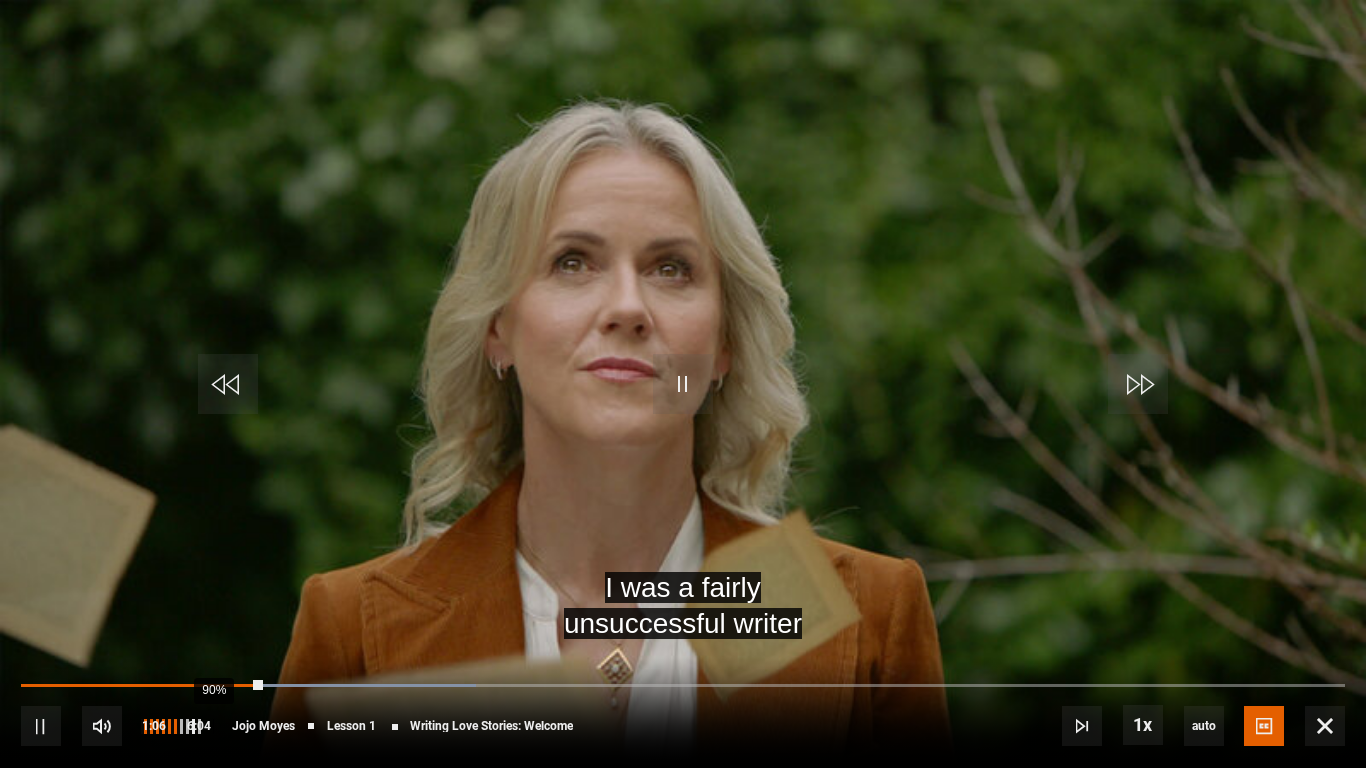 click at bounding box center (193, 726) 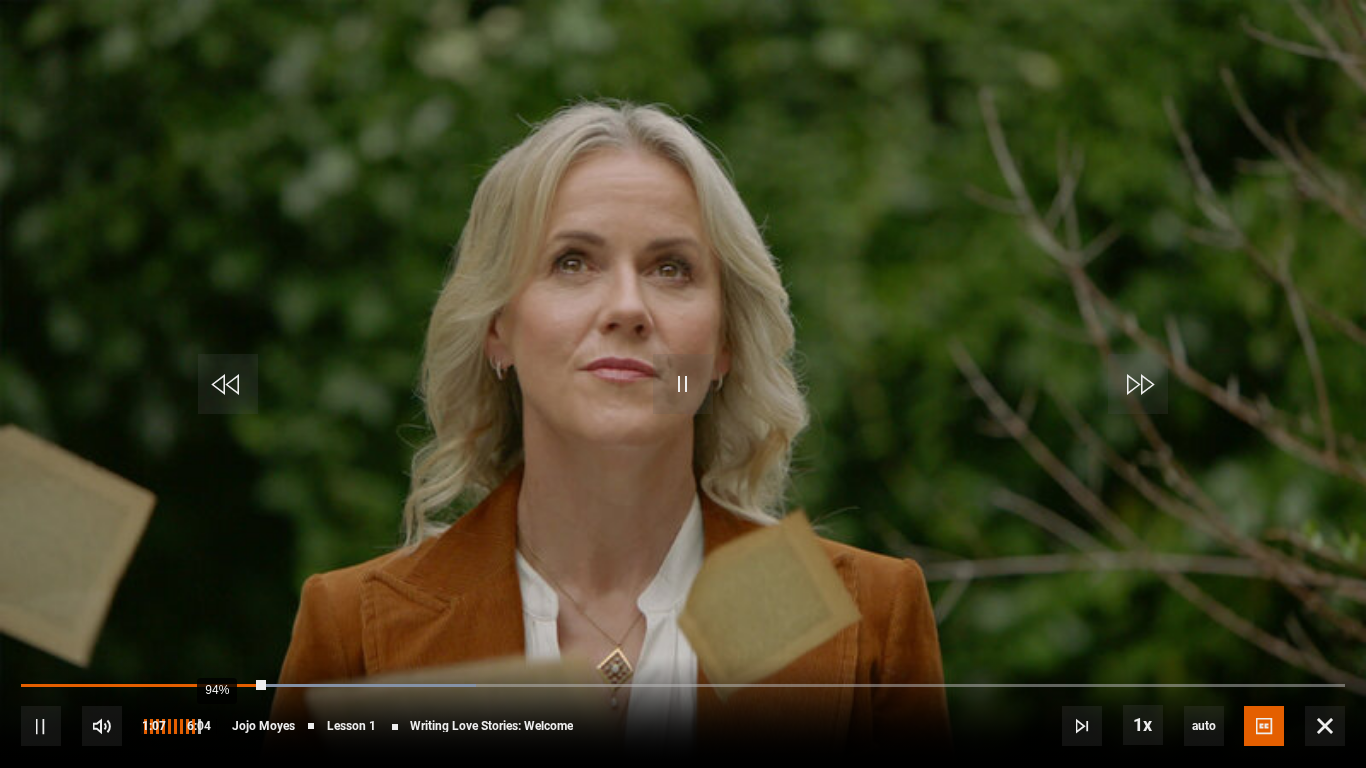 click at bounding box center [196, 726] 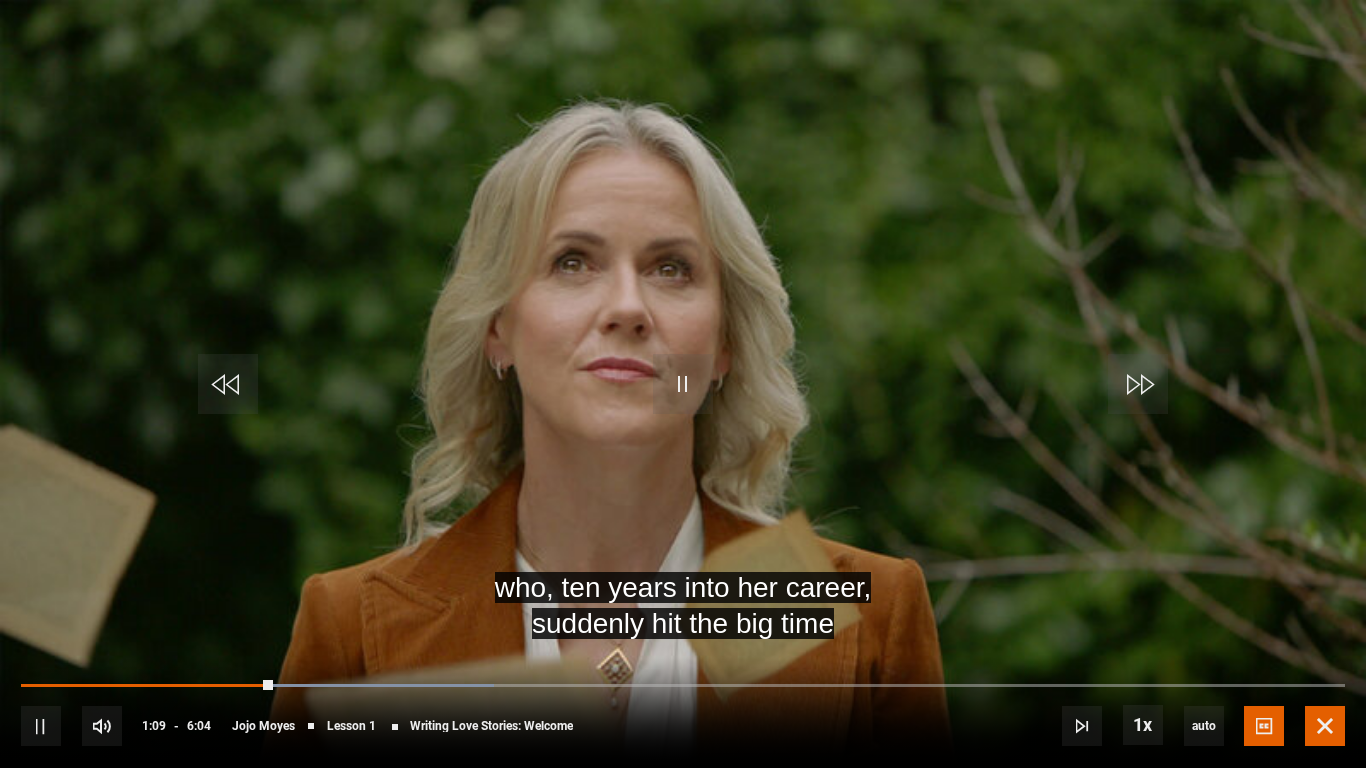click at bounding box center (1325, 726) 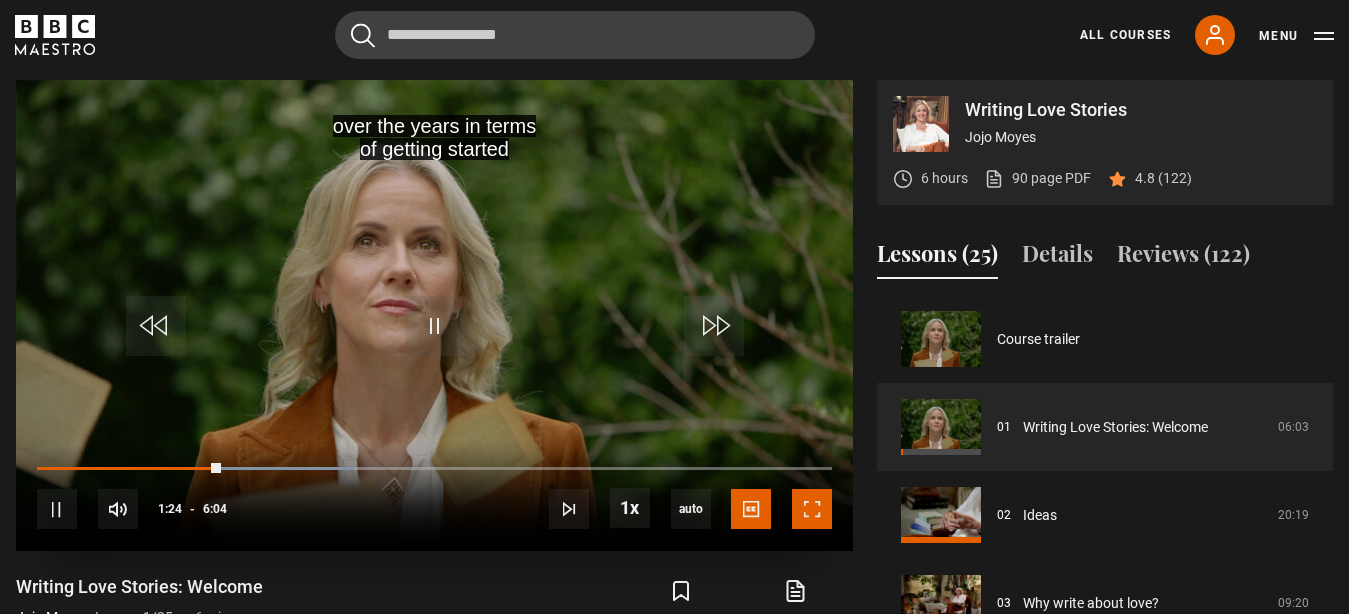 click at bounding box center [812, 509] 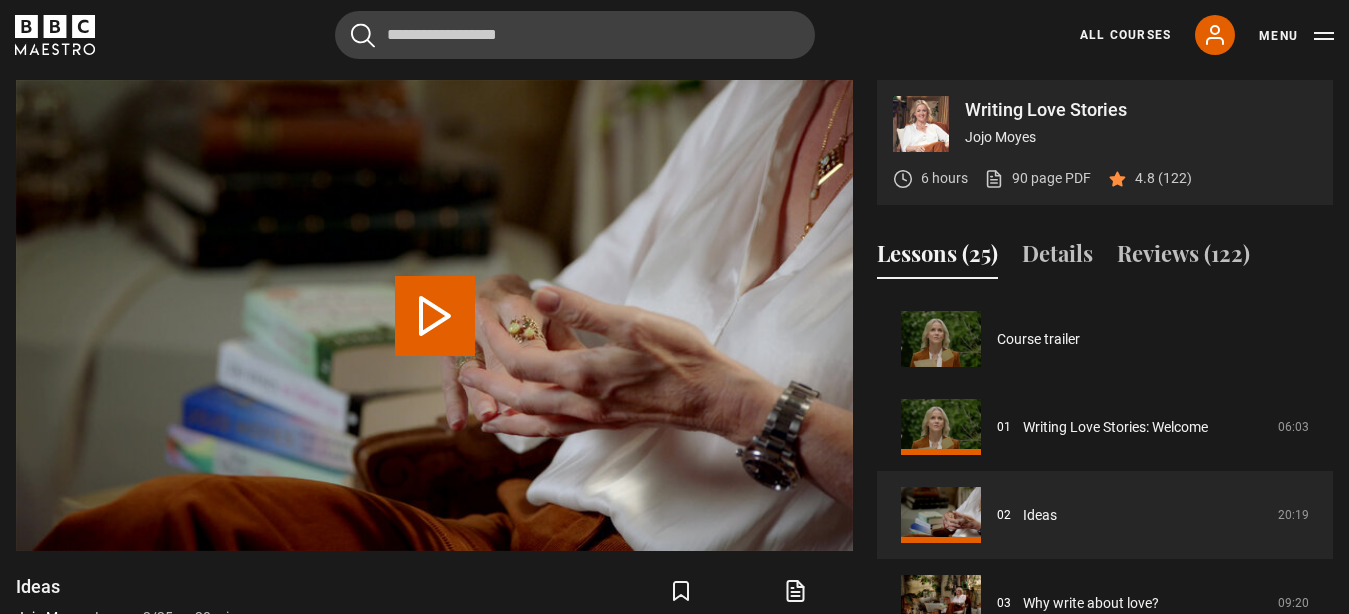 scroll, scrollTop: 88, scrollLeft: 0, axis: vertical 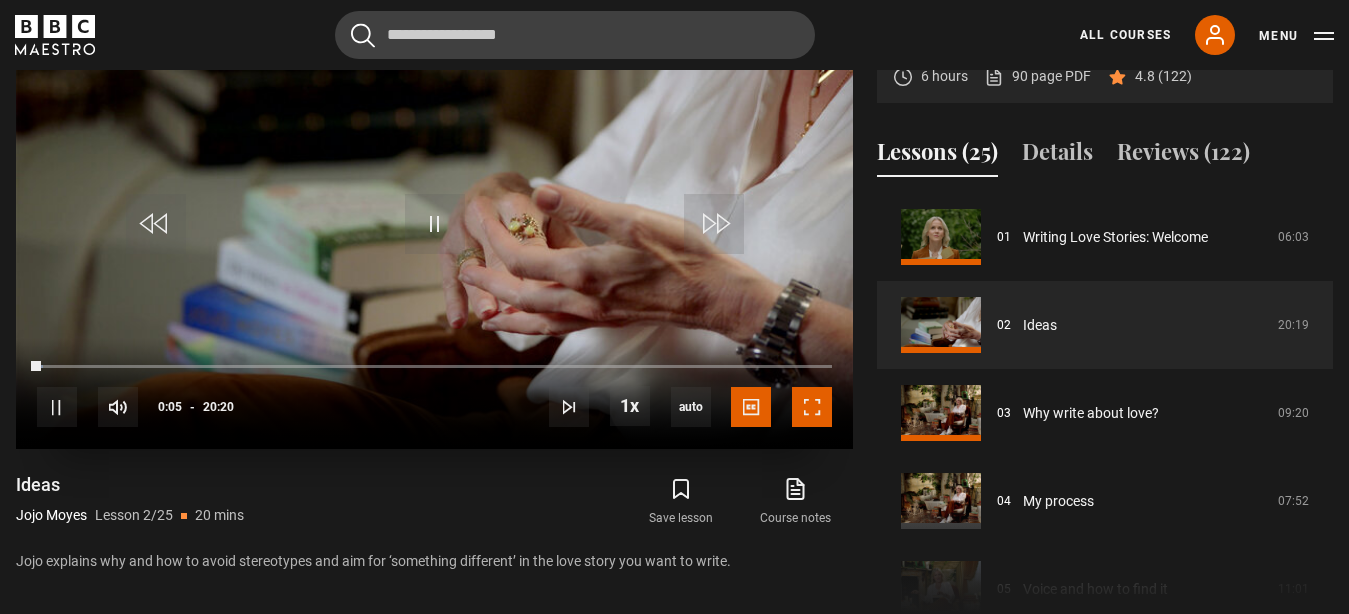 click at bounding box center (812, 407) 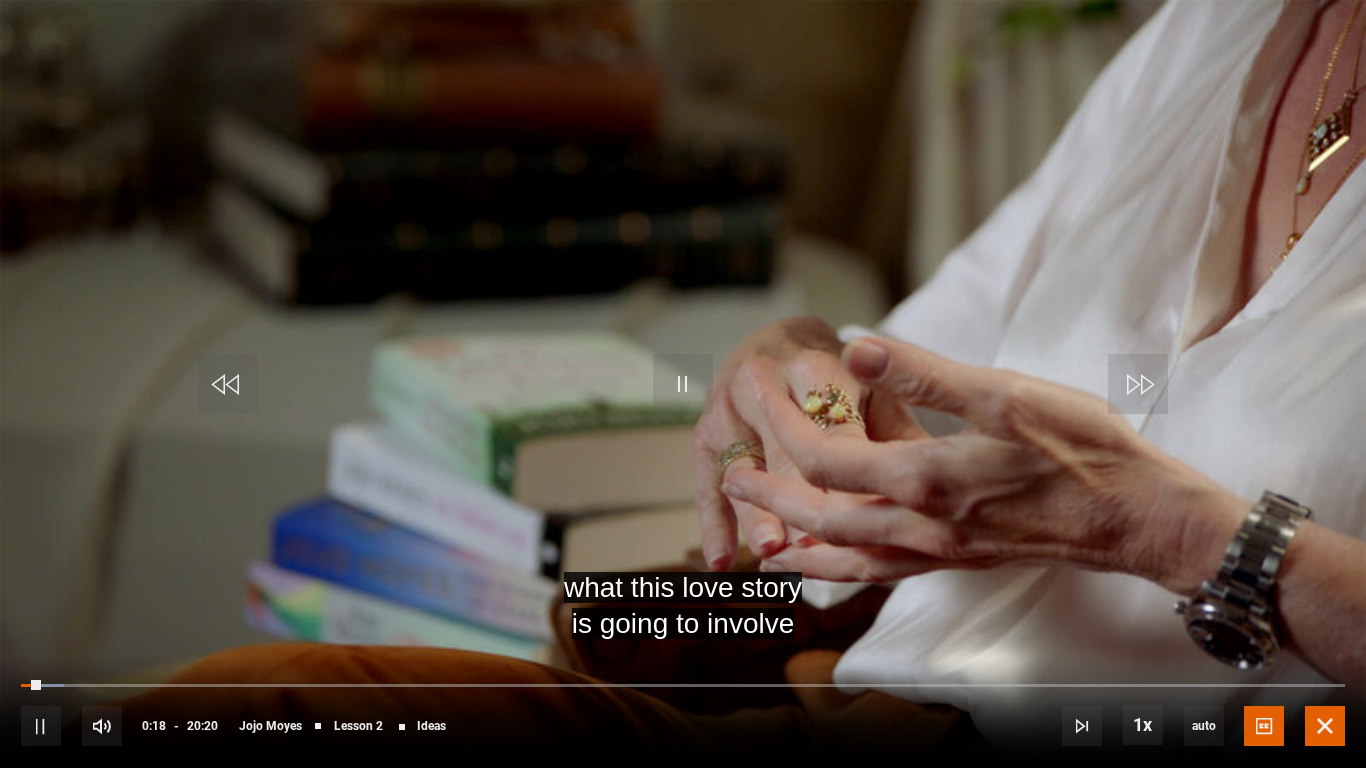 click at bounding box center [1325, 726] 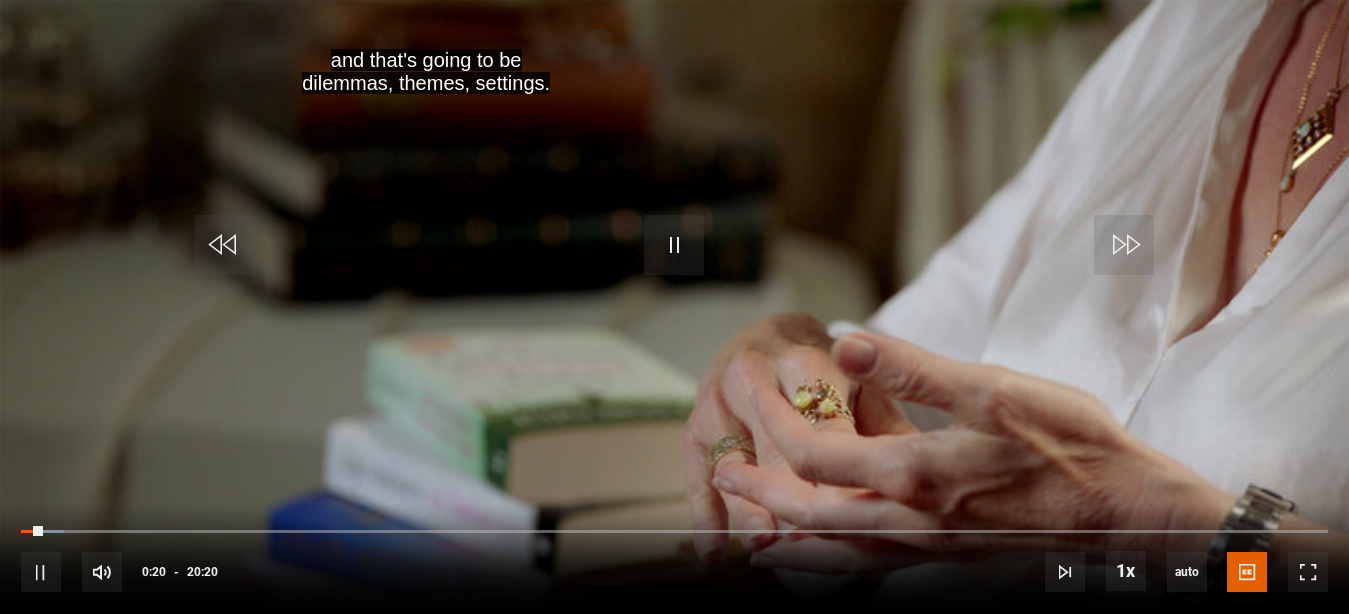 scroll, scrollTop: 0, scrollLeft: 0, axis: both 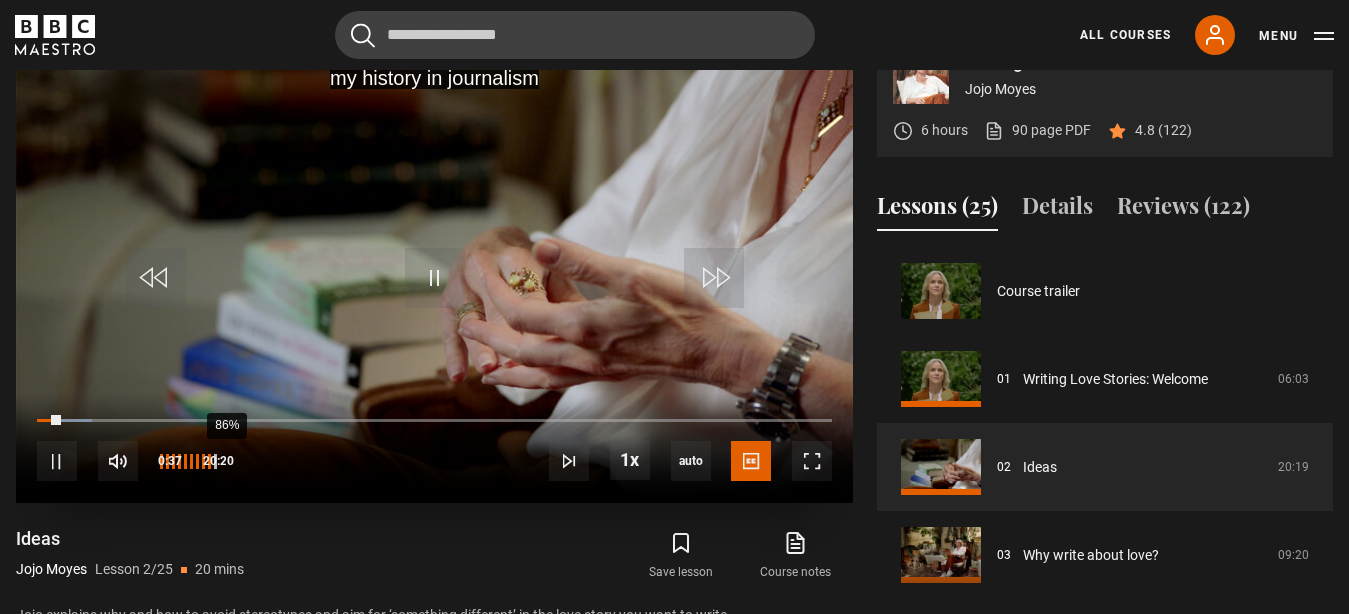 click at bounding box center (206, 461) 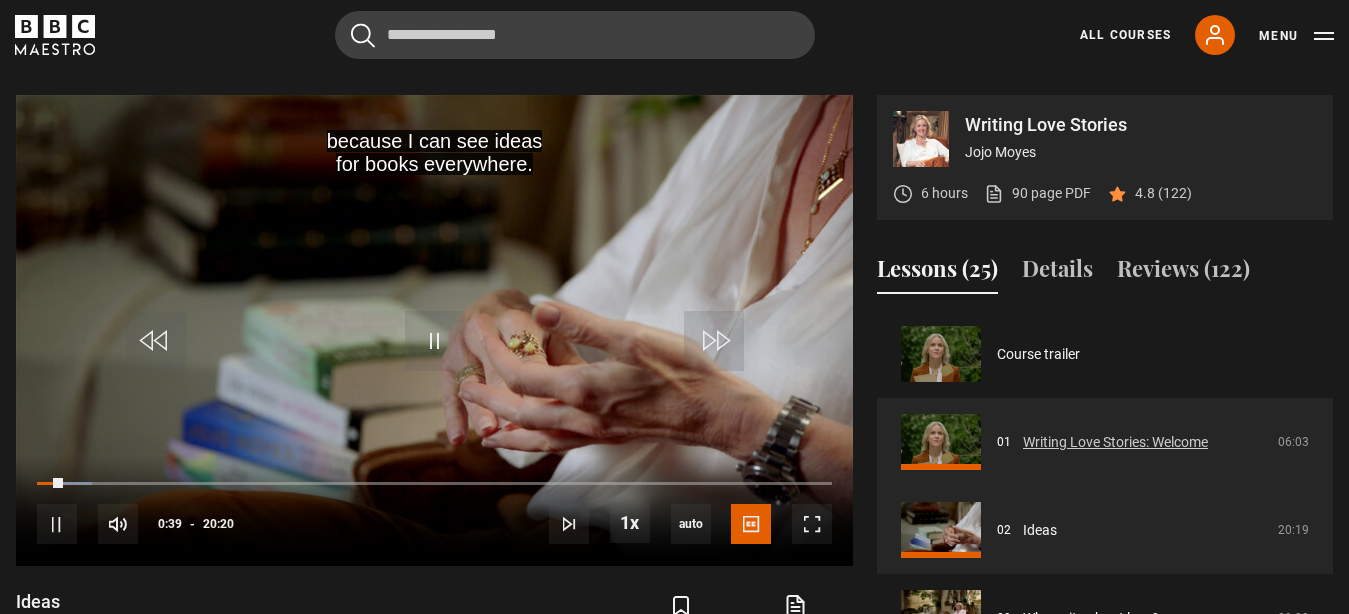 scroll, scrollTop: 816, scrollLeft: 0, axis: vertical 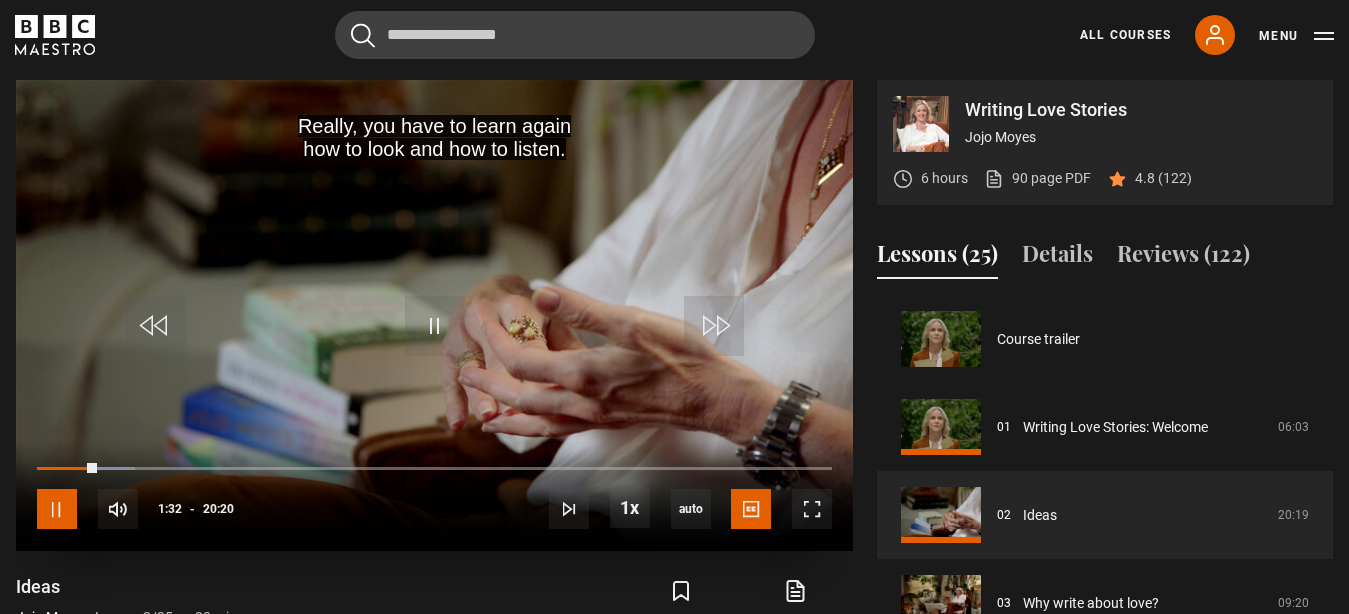 click at bounding box center (57, 509) 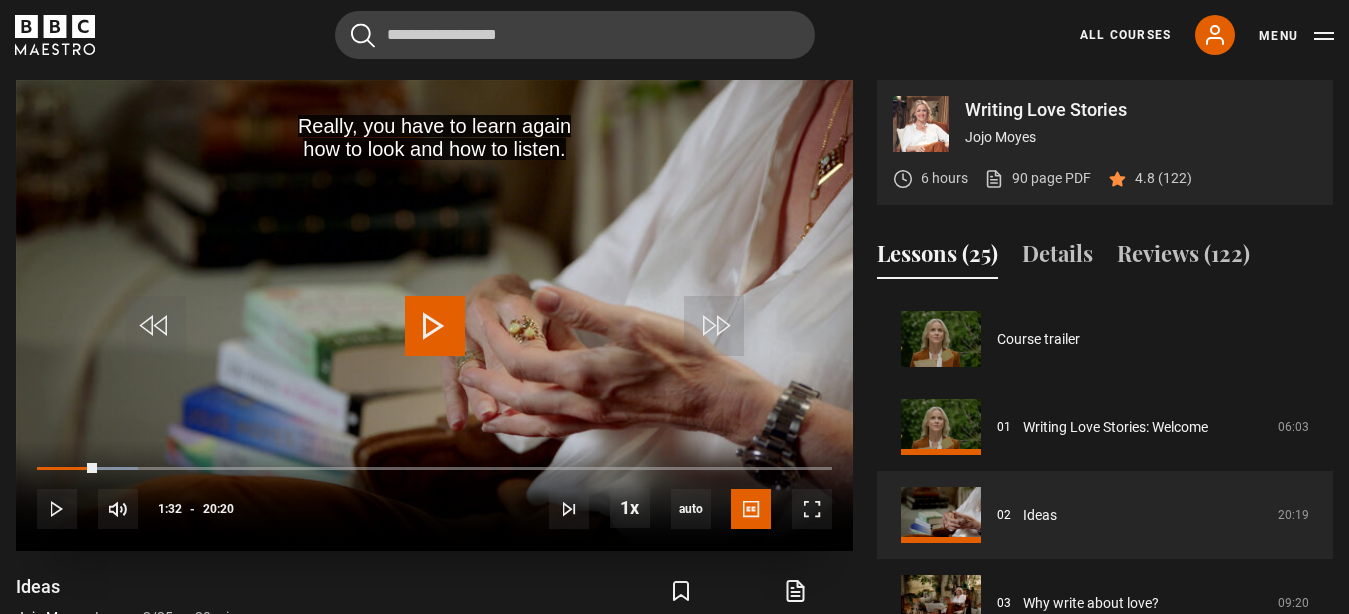 click at bounding box center (435, 326) 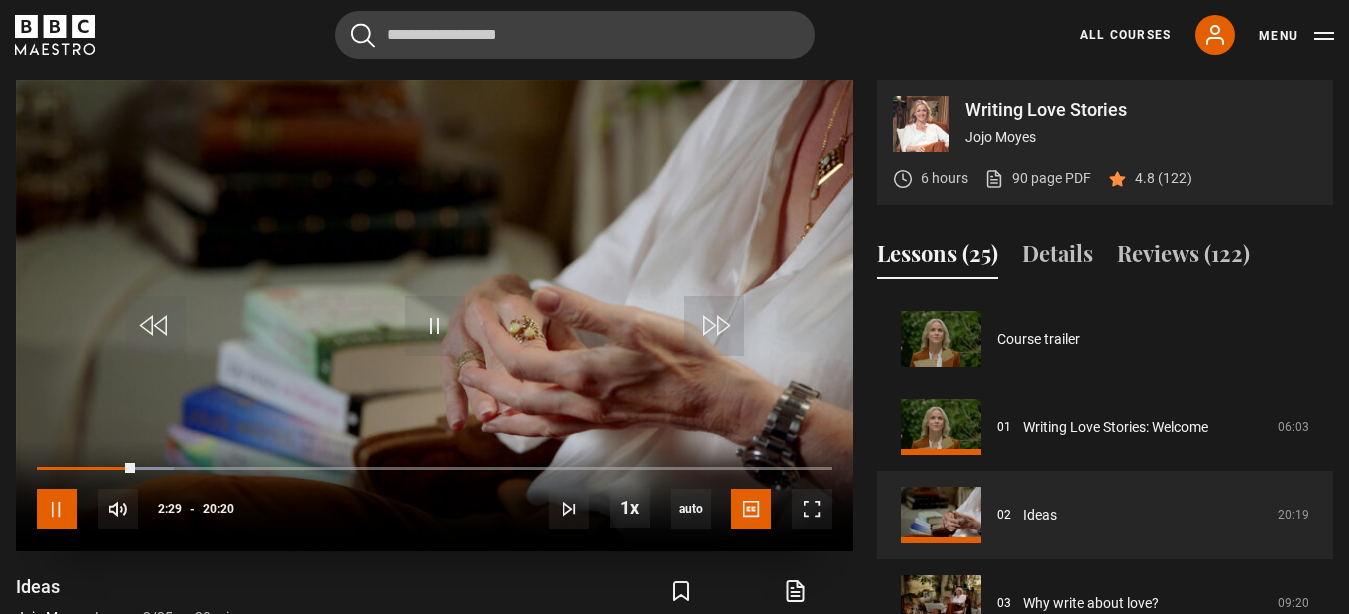 click at bounding box center [57, 509] 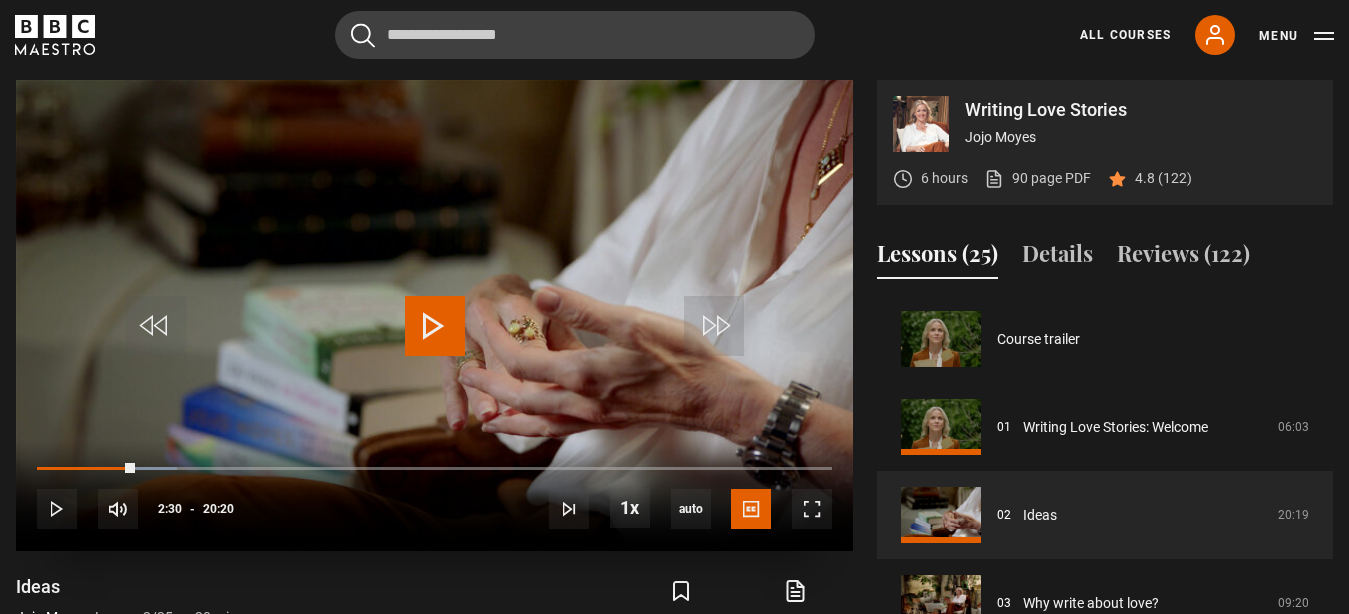 click at bounding box center (435, 326) 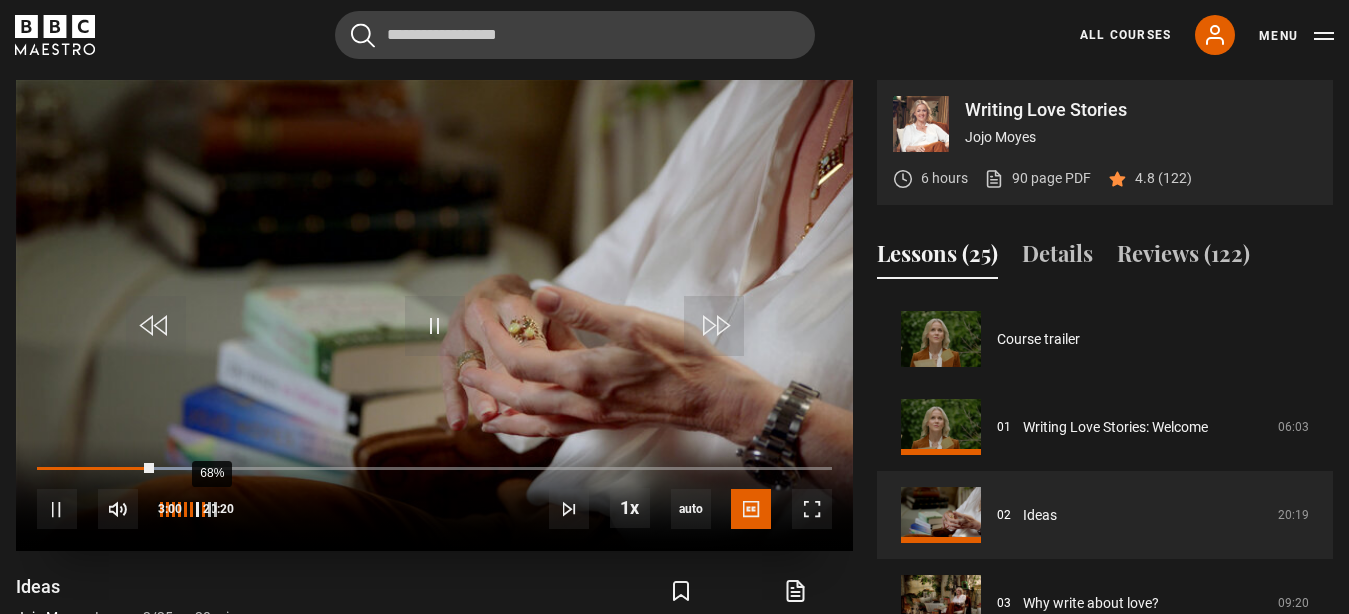 click at bounding box center [197, 509] 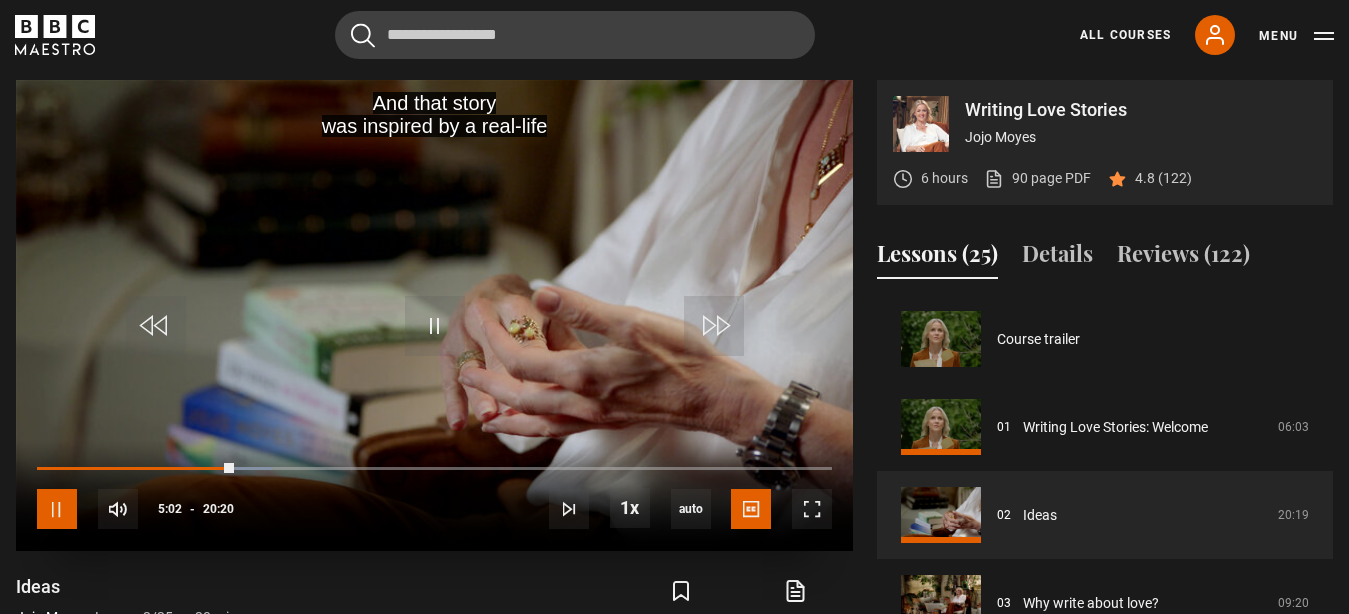 click at bounding box center [57, 509] 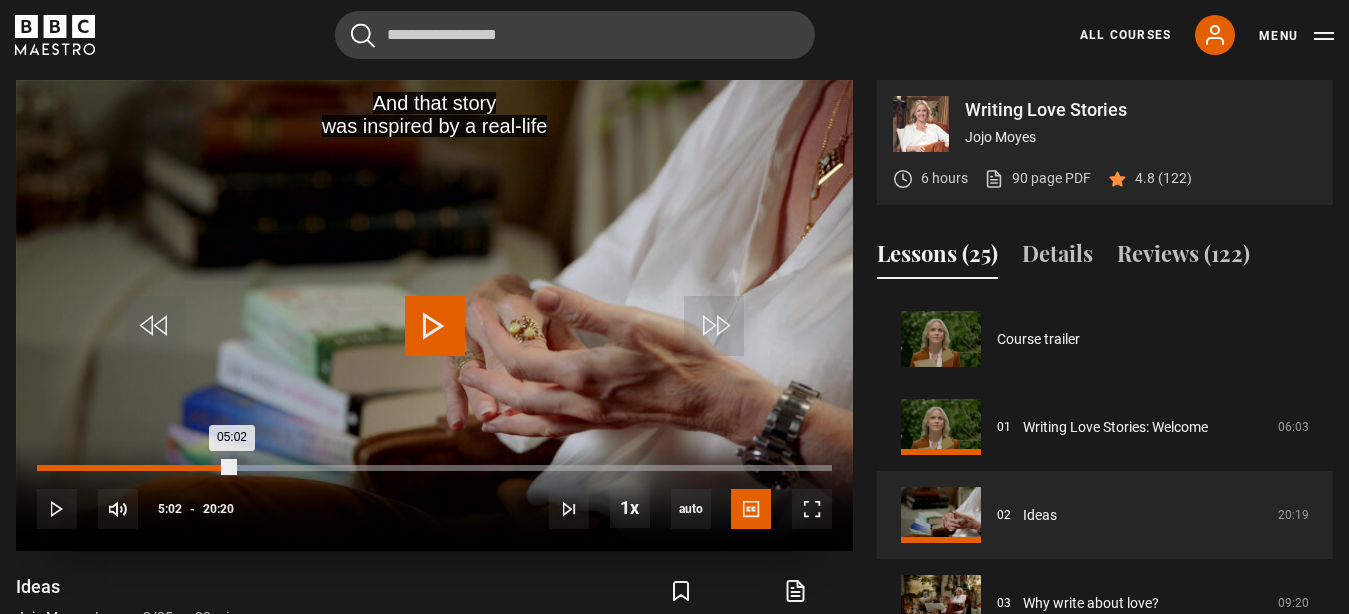 click on "04:46" at bounding box center (225, 468) 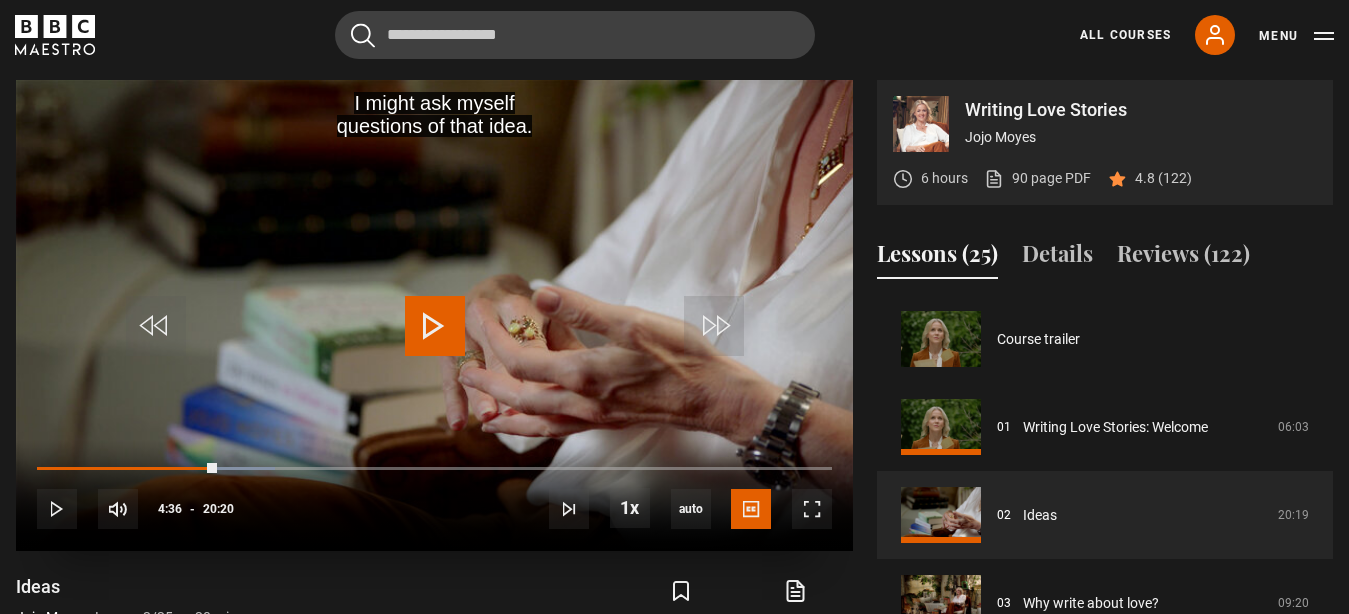 click at bounding box center (435, 326) 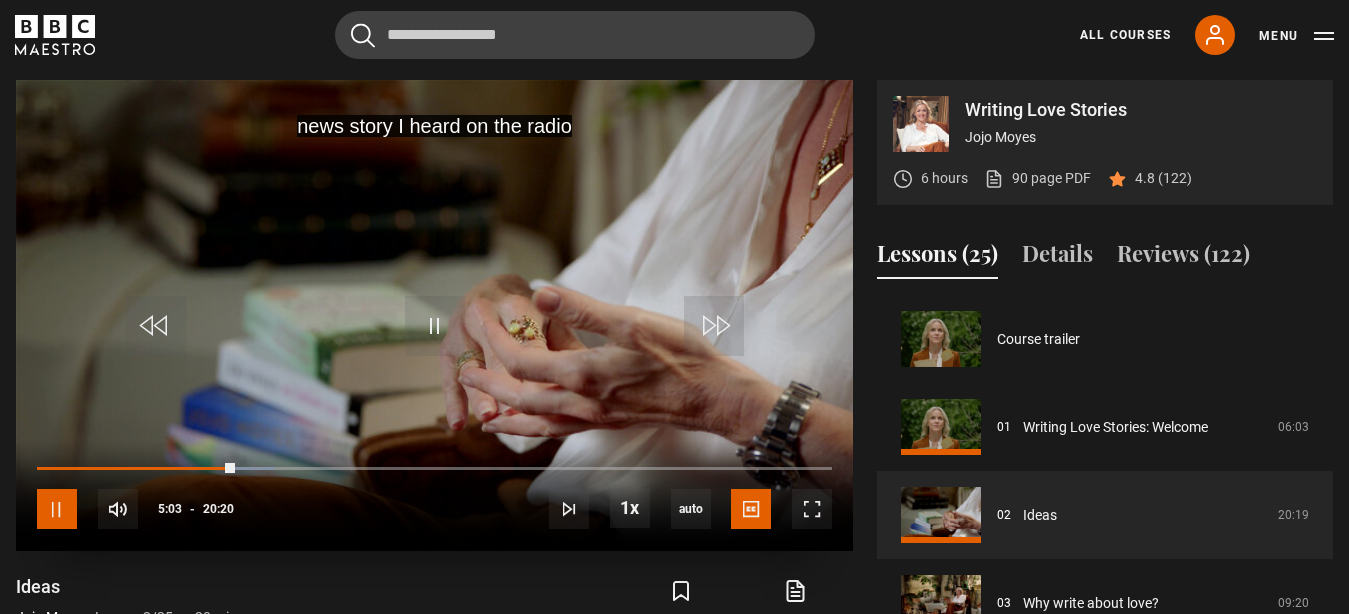 click at bounding box center (57, 509) 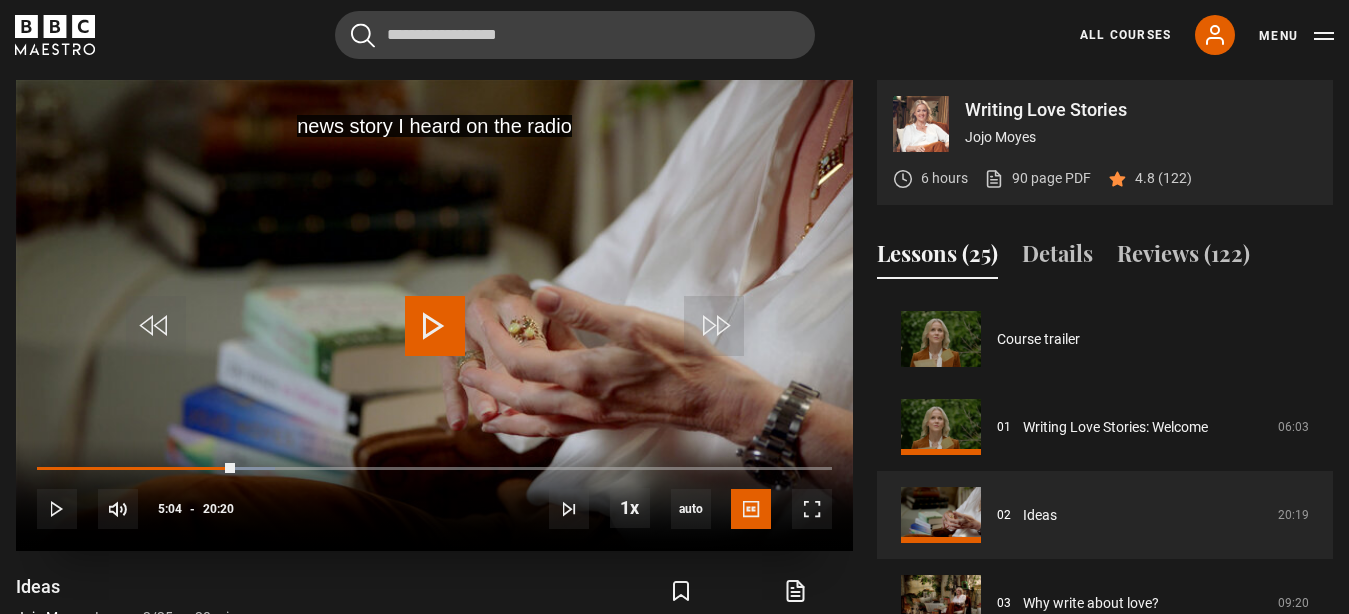 click at bounding box center (435, 326) 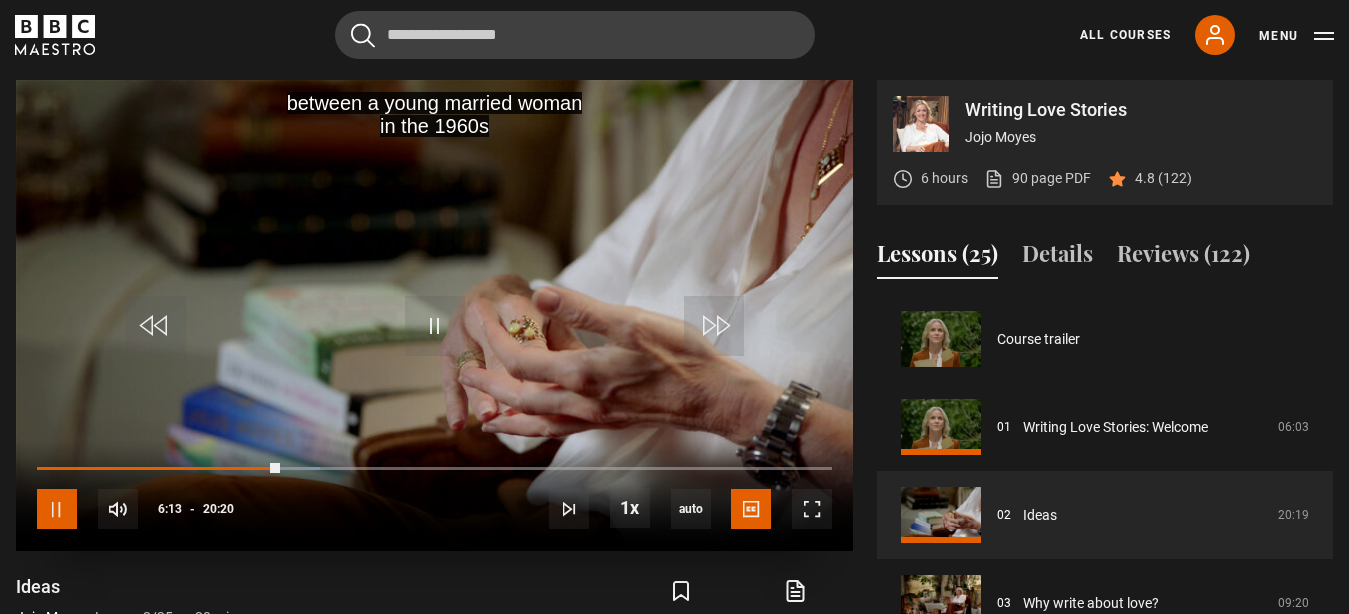 click at bounding box center [57, 509] 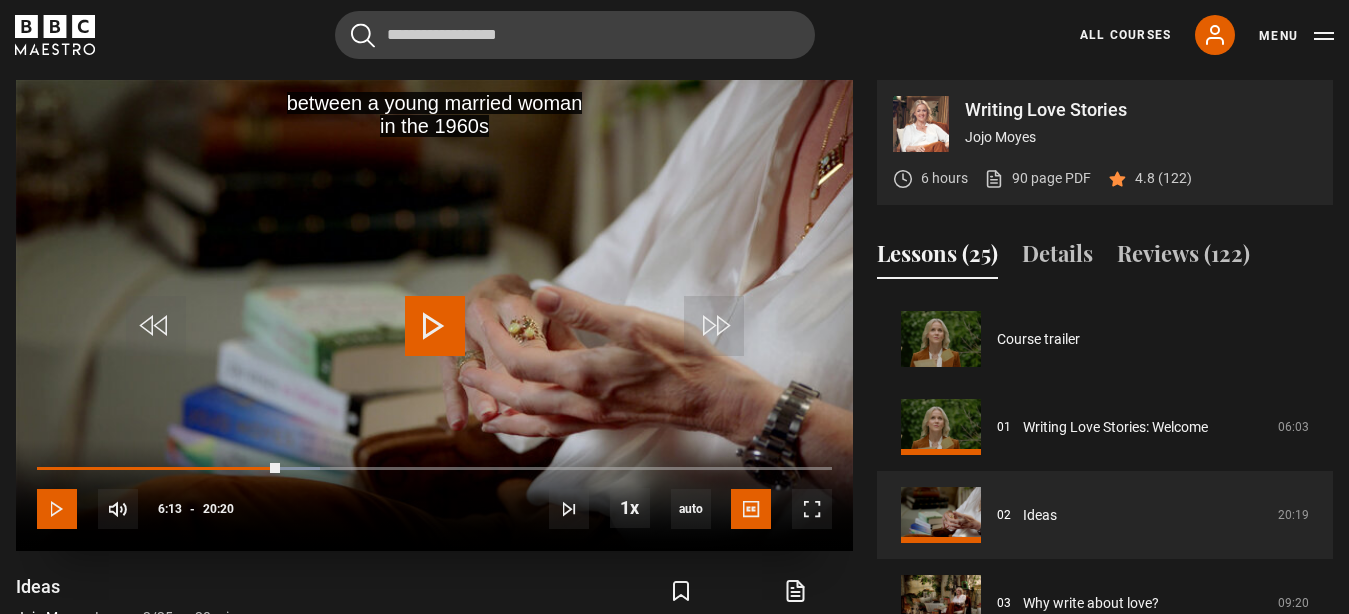 click at bounding box center (57, 509) 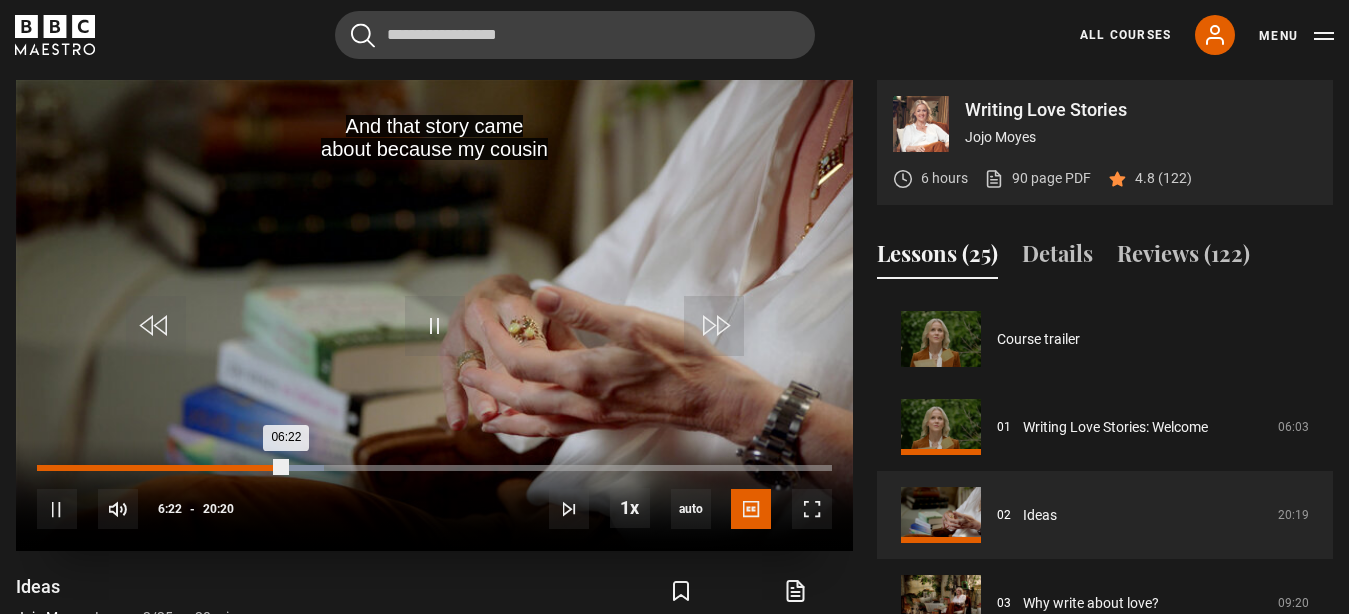 click on "06:22" at bounding box center [162, 468] 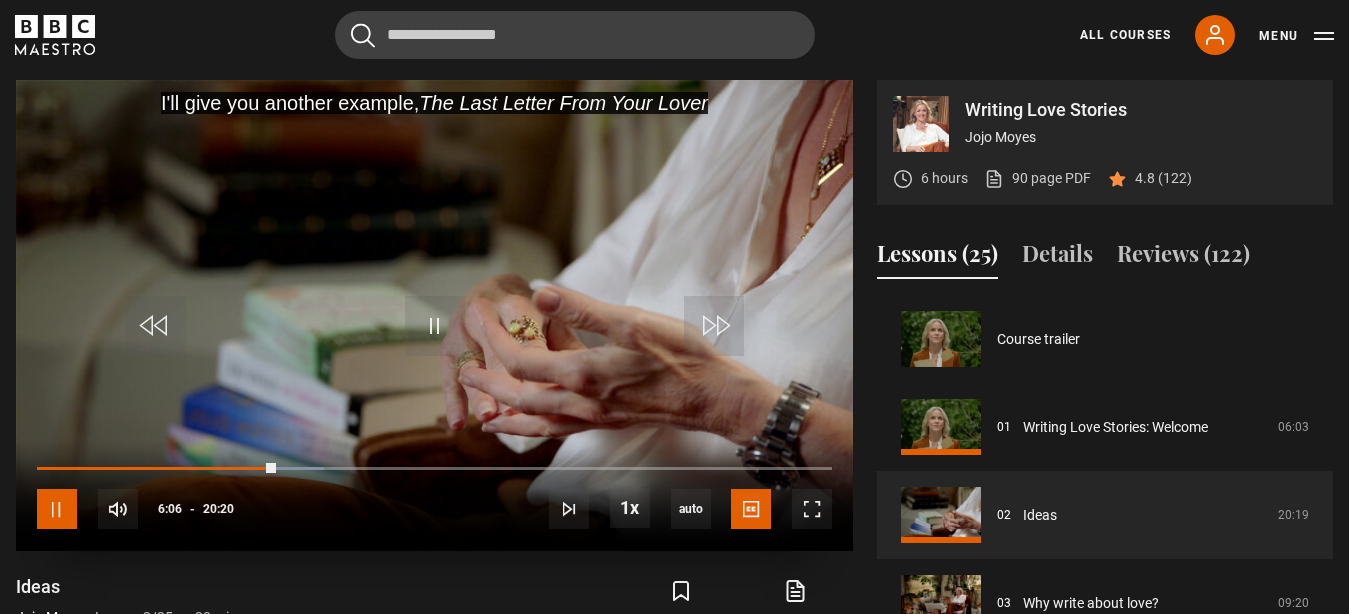 click at bounding box center [57, 509] 